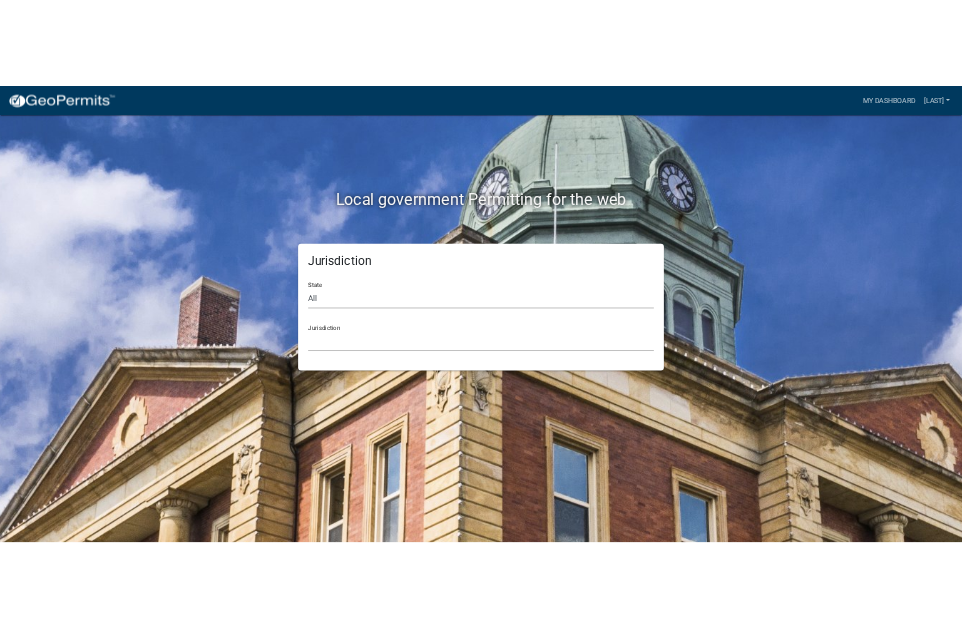scroll, scrollTop: 0, scrollLeft: 0, axis: both 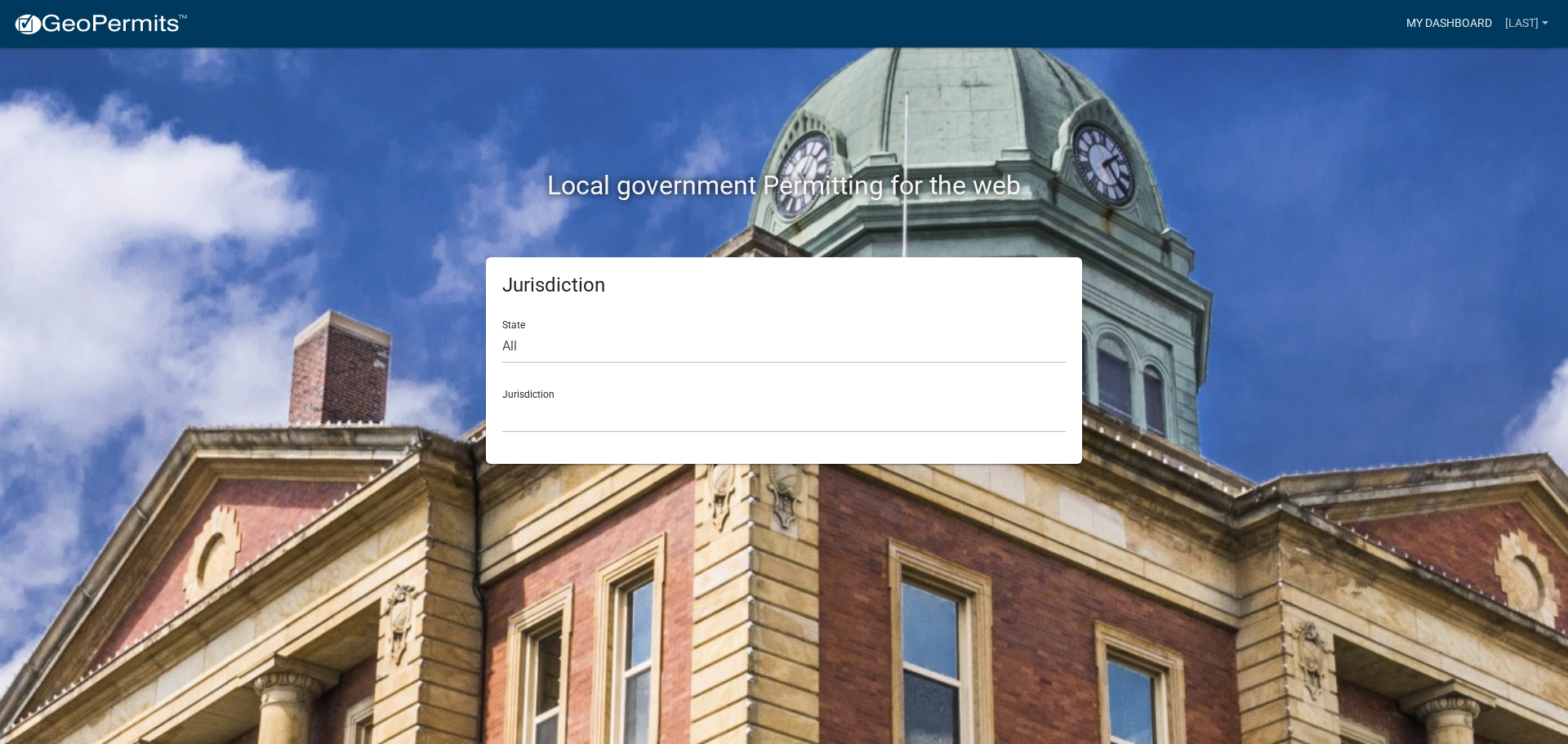 click on "My Dashboard" at bounding box center (1449, 24) 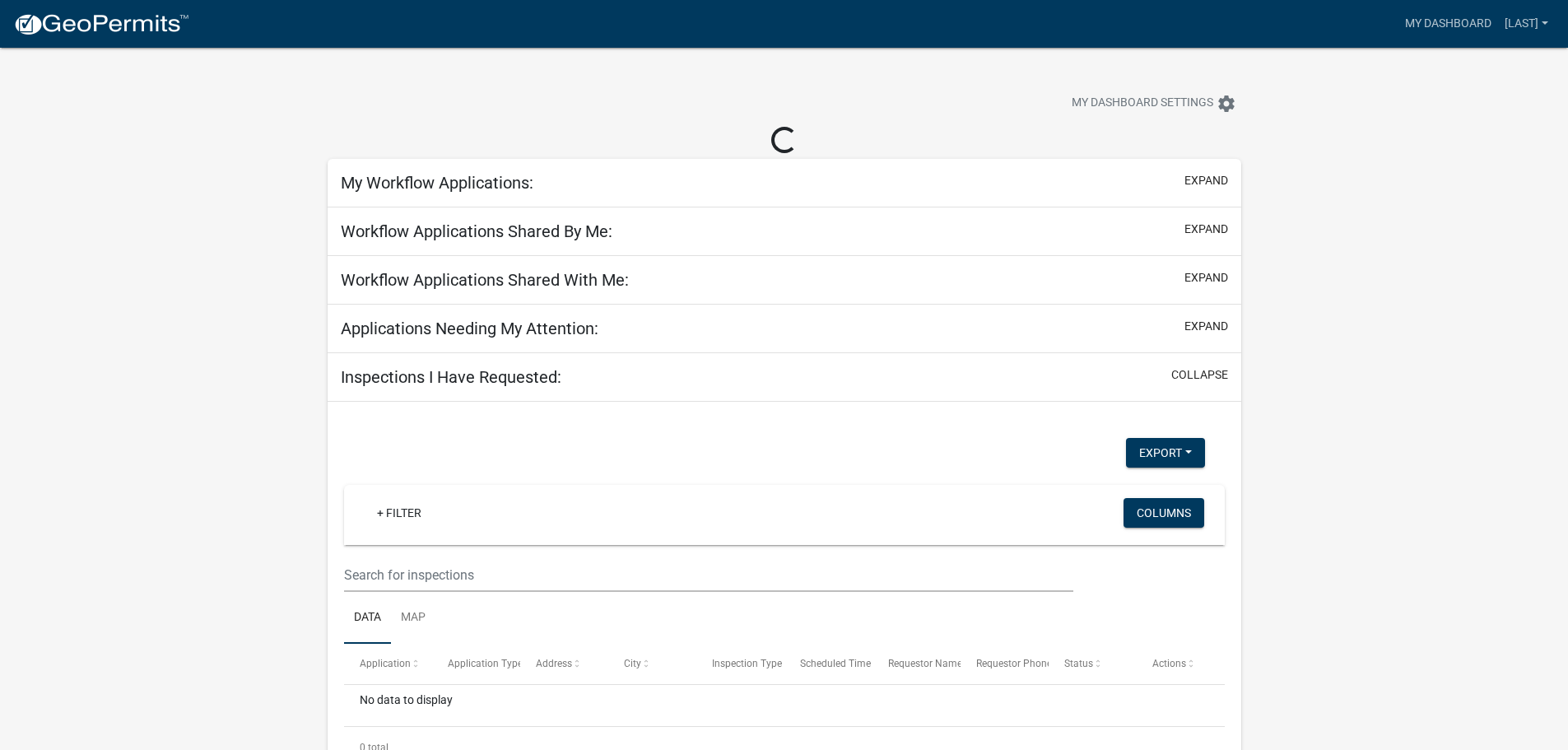 select on "2: 50" 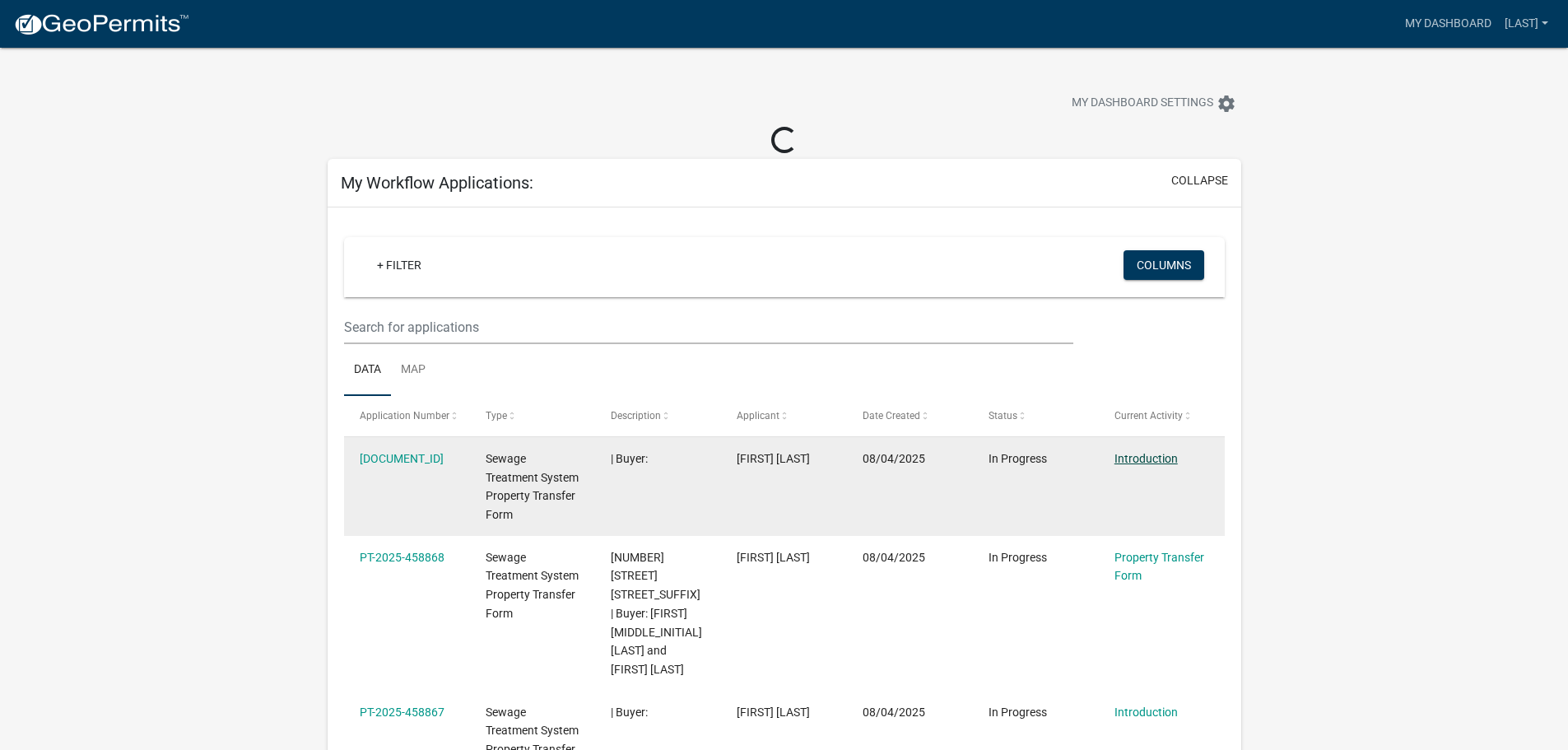 click on "Introduction" 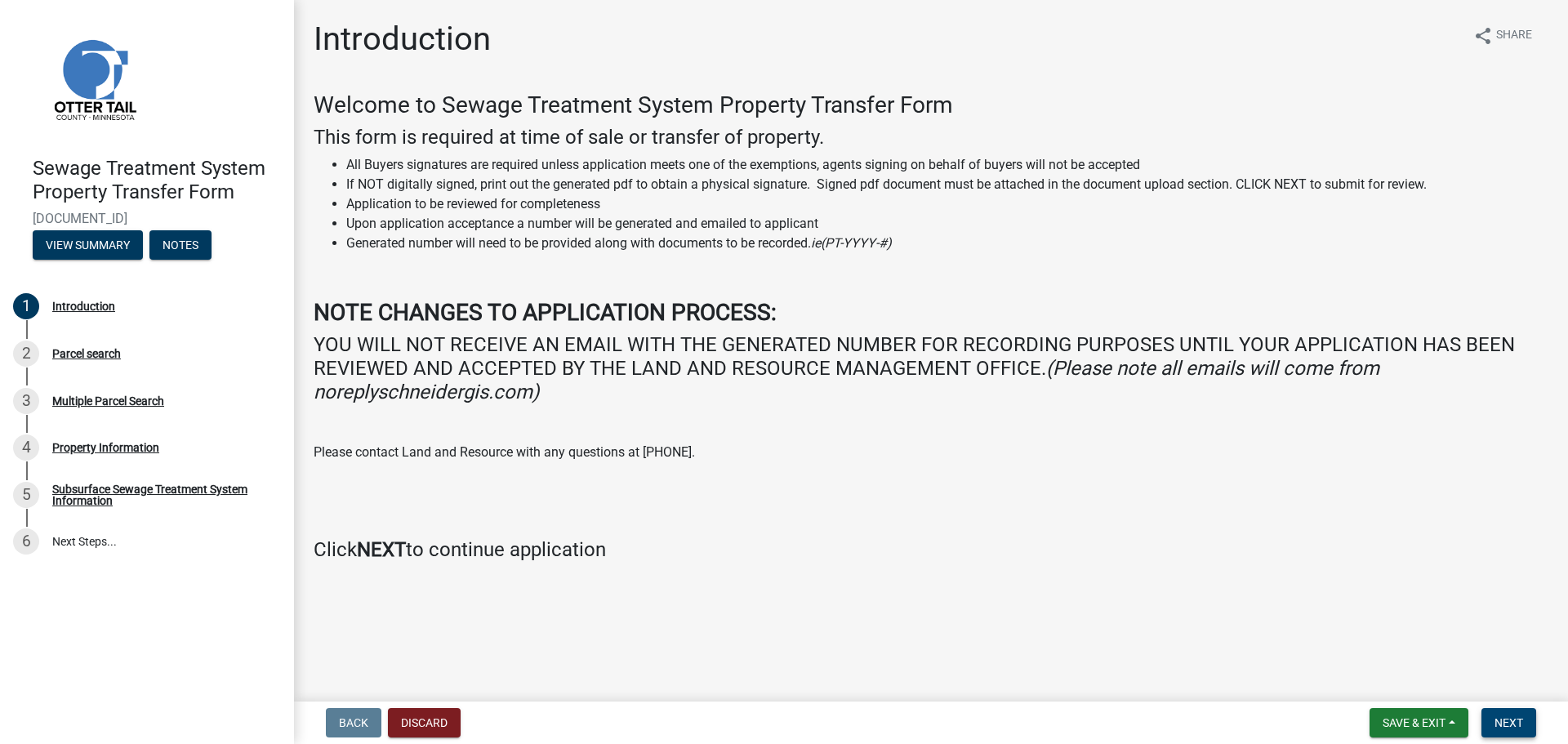 click on "Next" at bounding box center [1508, 723] 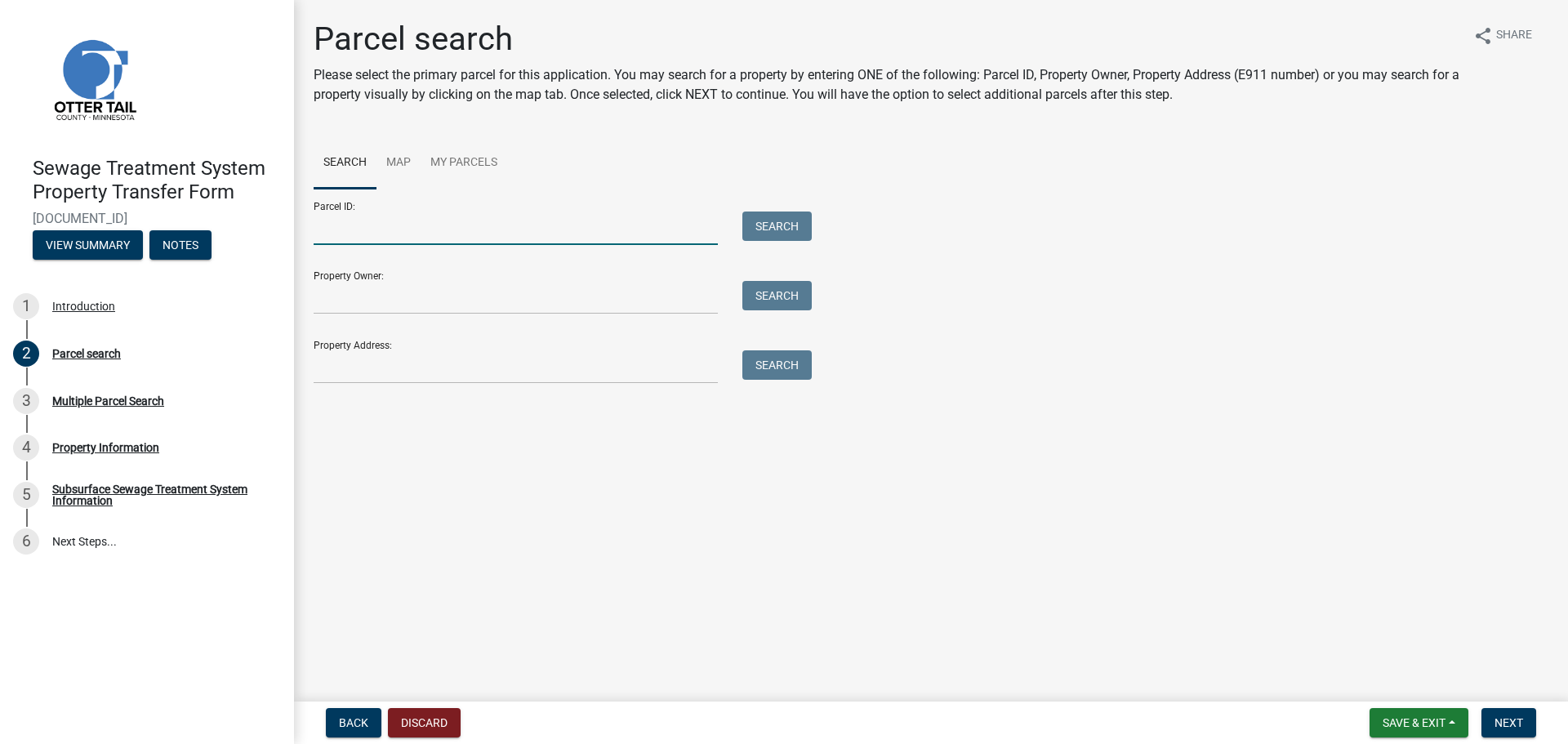 click on "Parcel ID:" at bounding box center [515, 228] 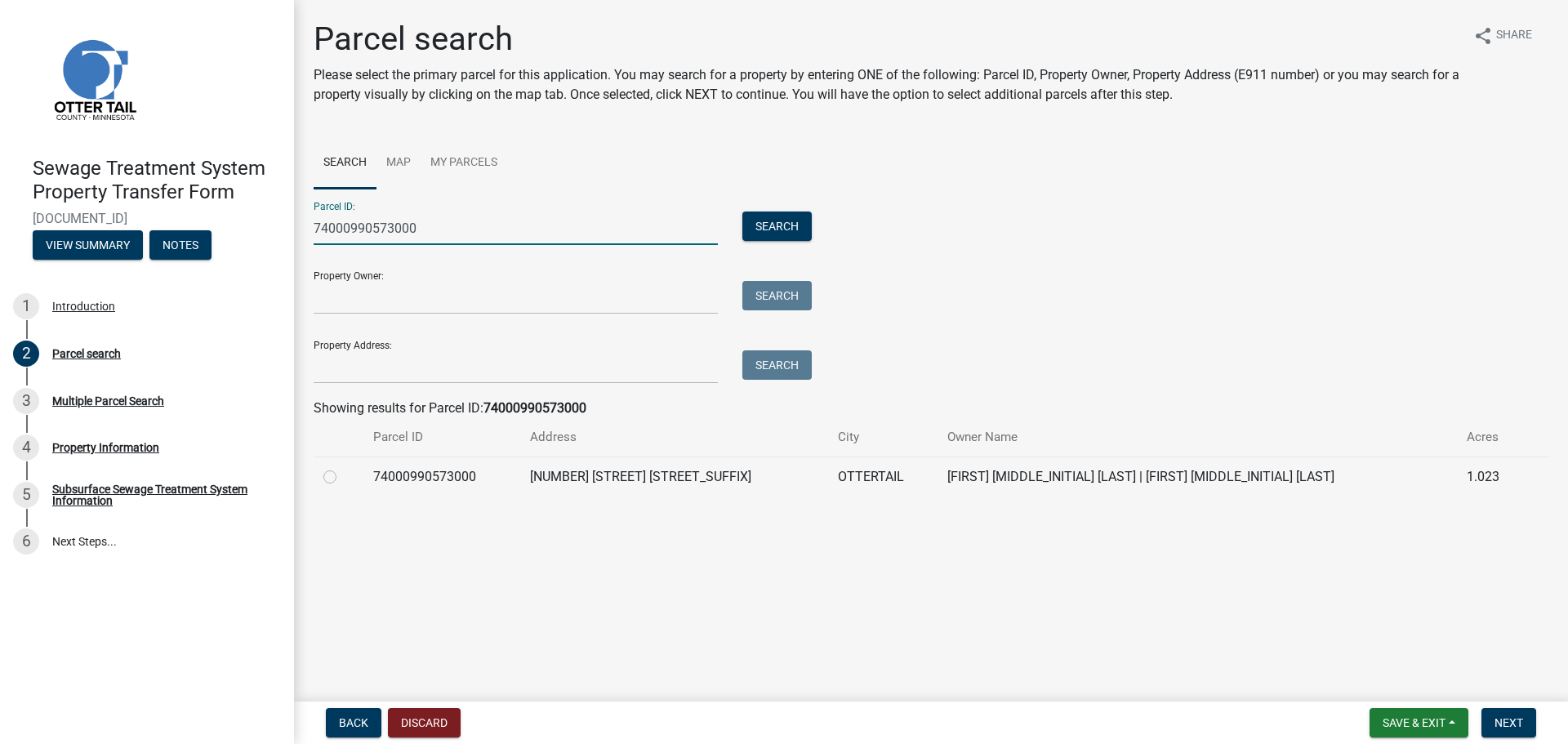 type on "74000990573000" 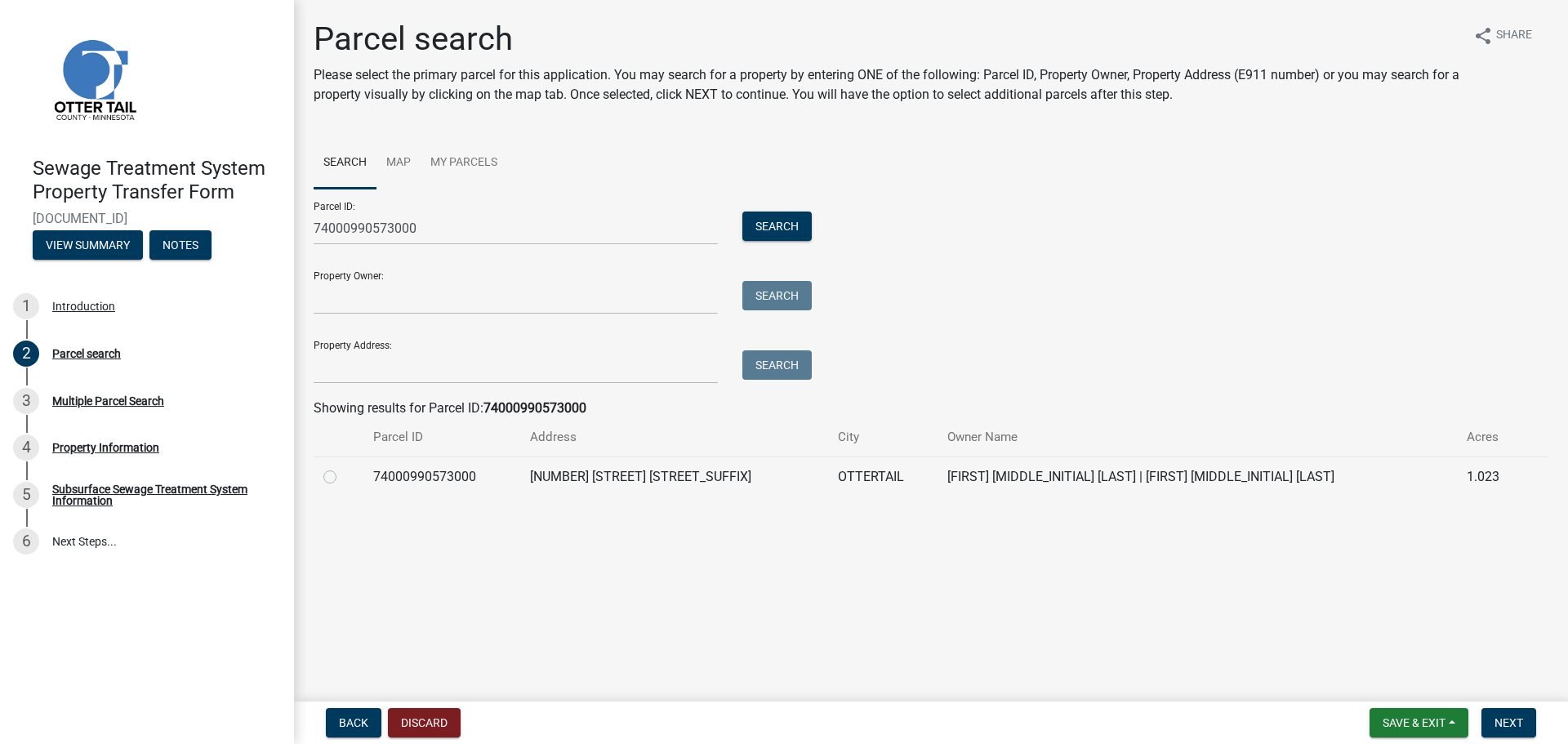 click on "OTTERTAIL" 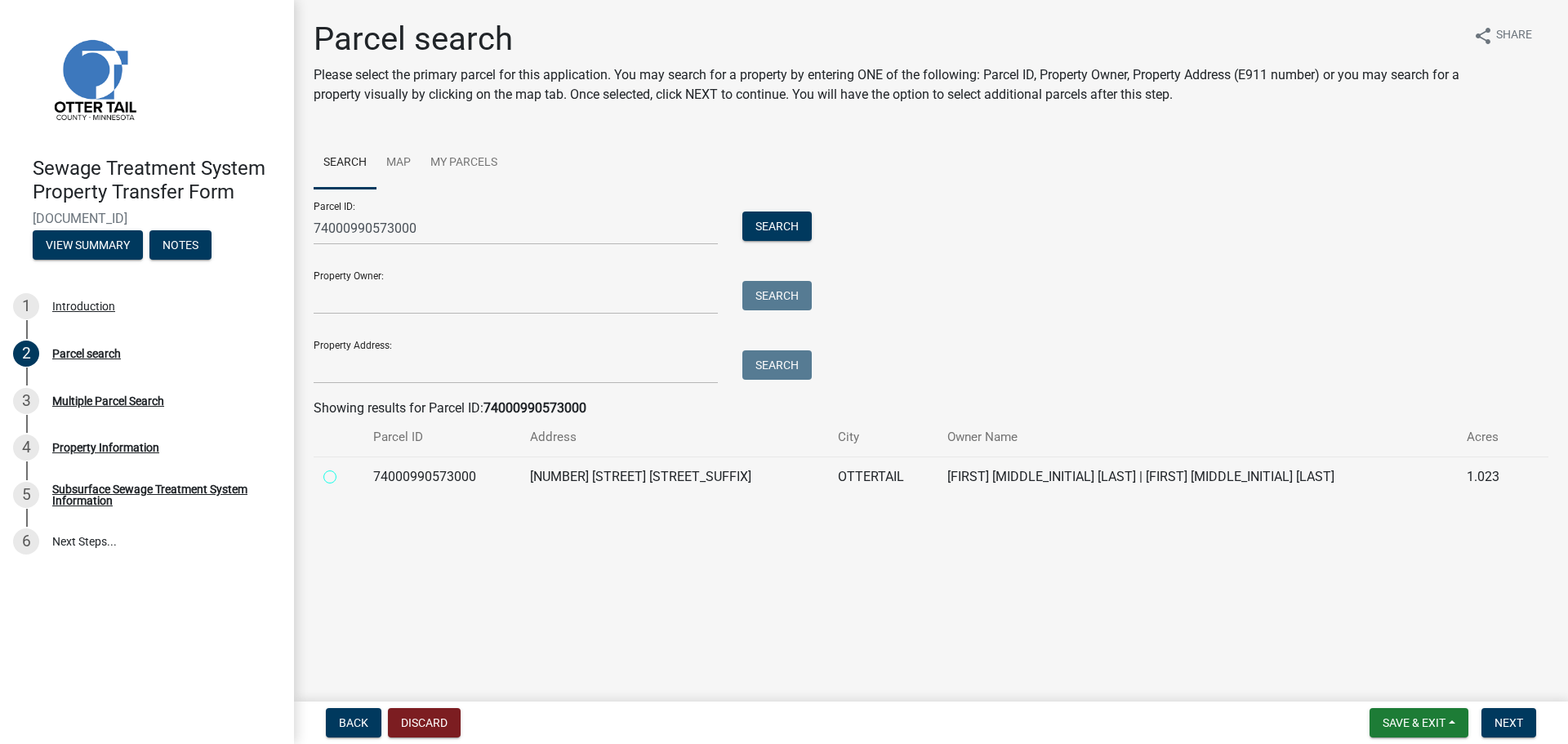 click at bounding box center [348, 472] 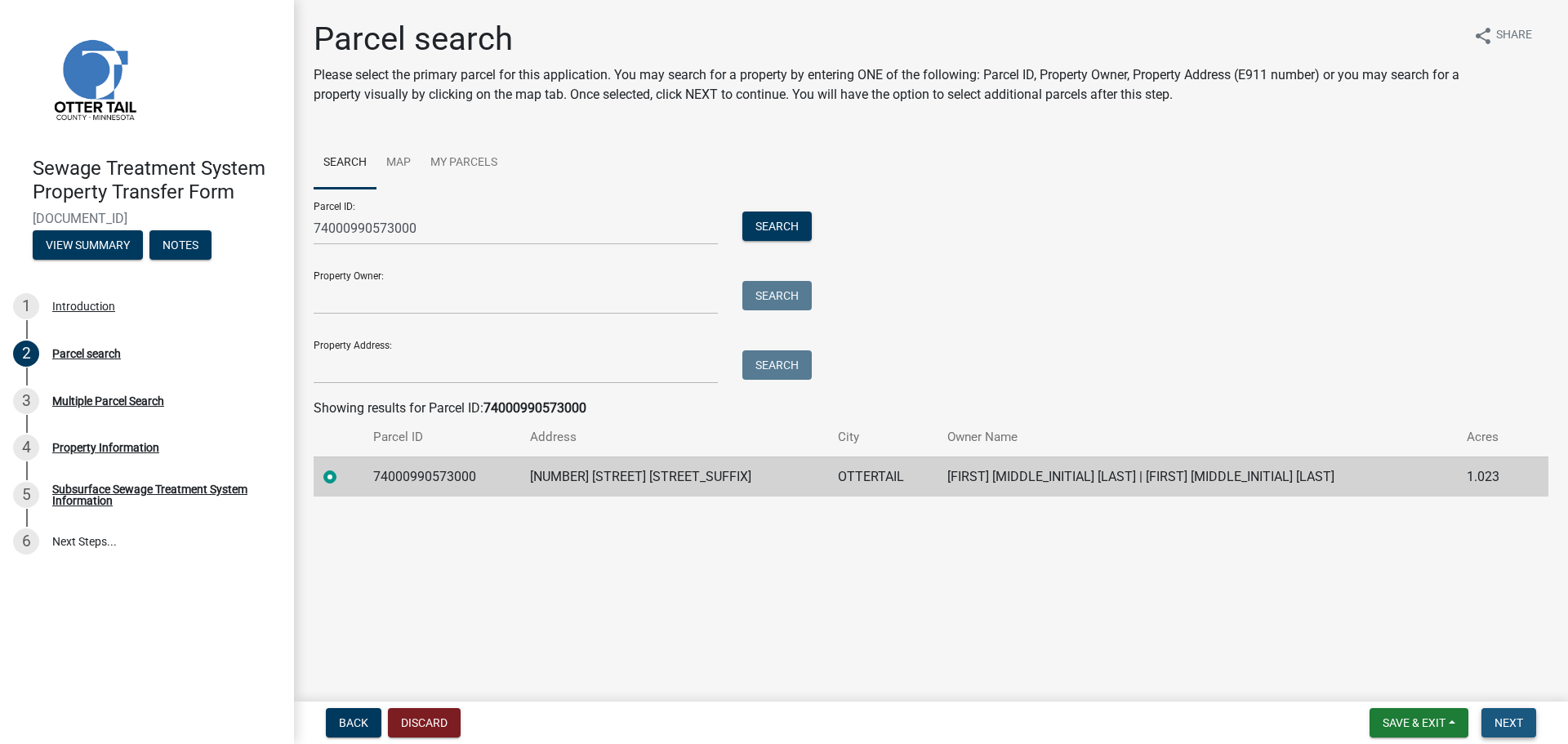 click on "Next" at bounding box center (1508, 723) 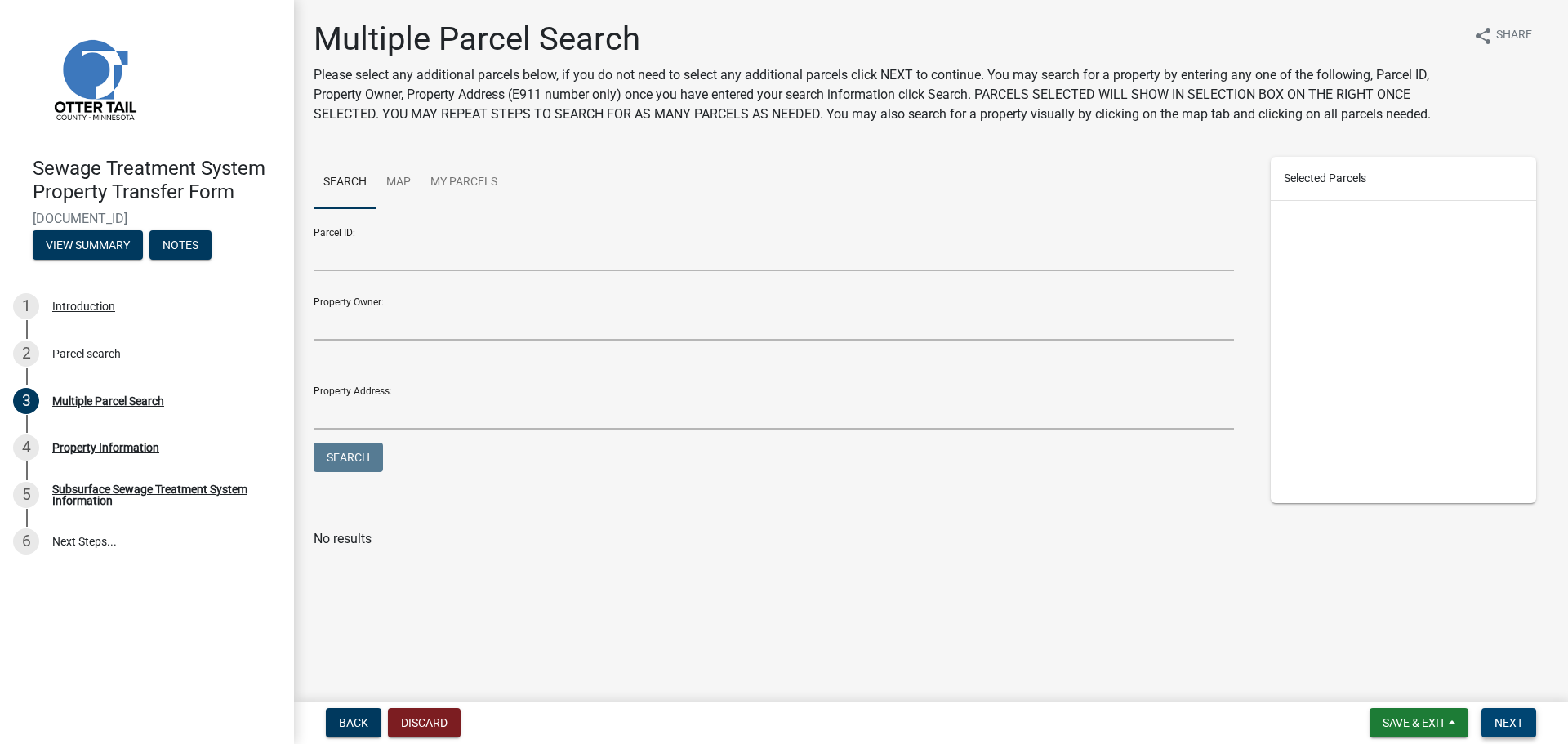 click on "Next" at bounding box center [1508, 723] 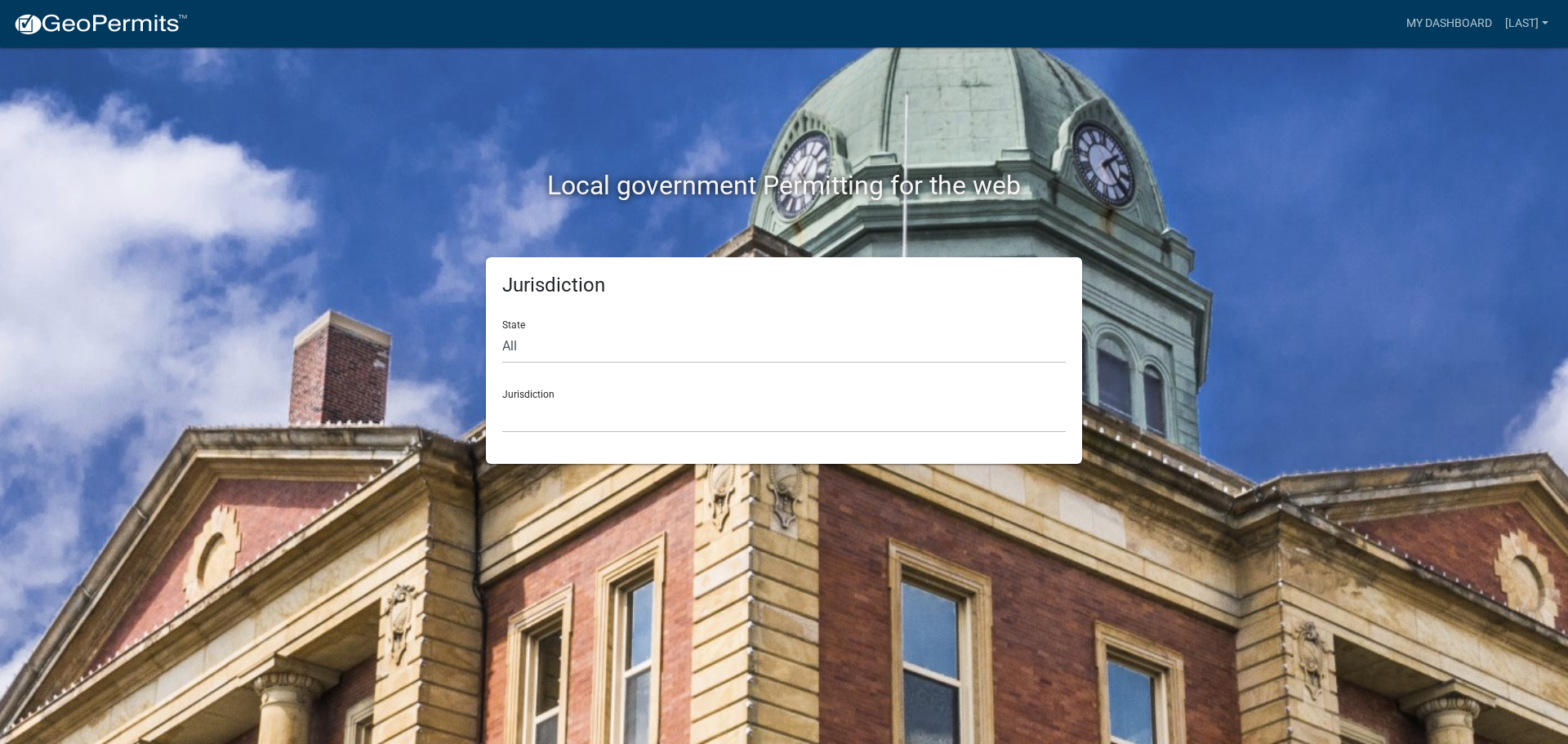 scroll, scrollTop: 0, scrollLeft: 0, axis: both 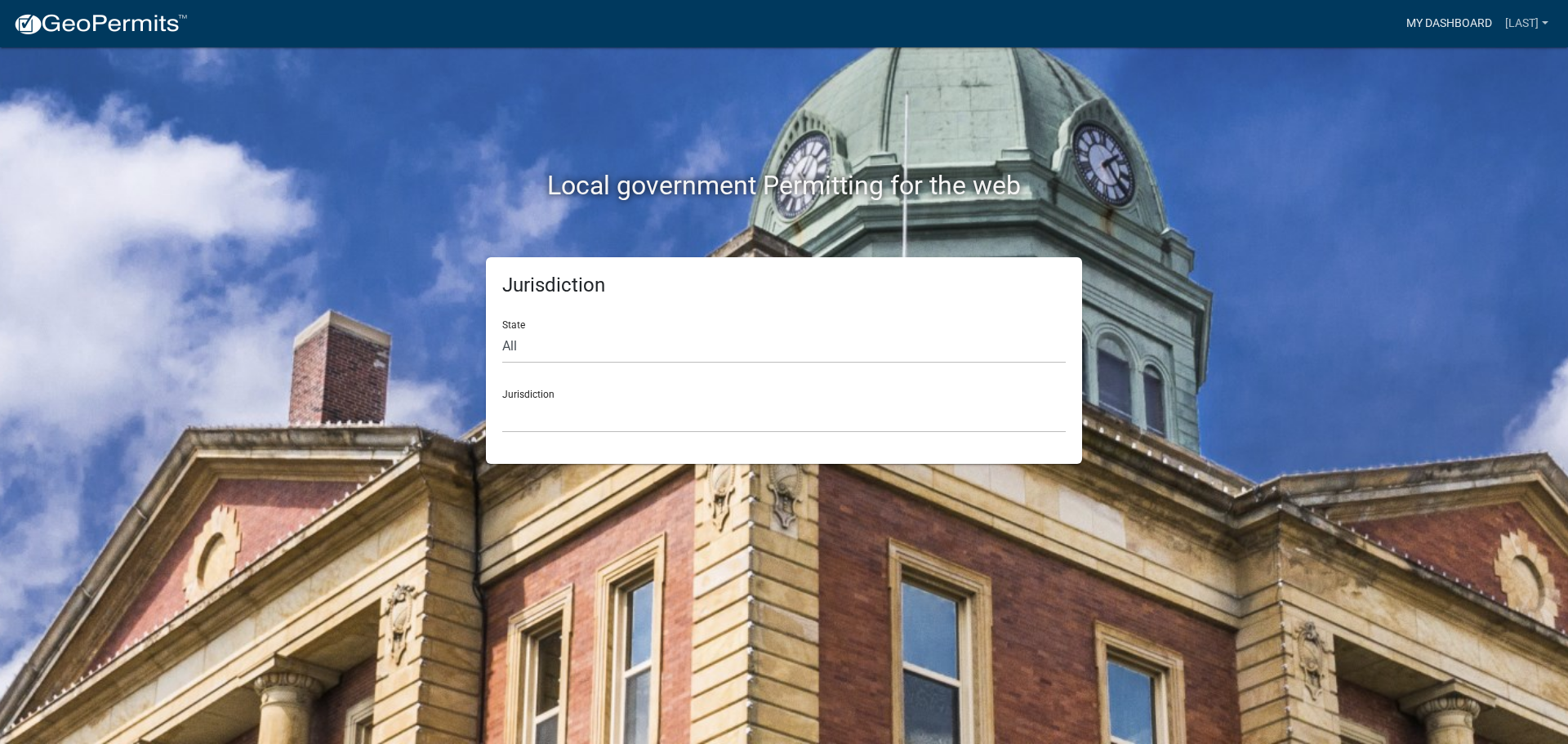 click on "My Dashboard" at bounding box center [1449, 24] 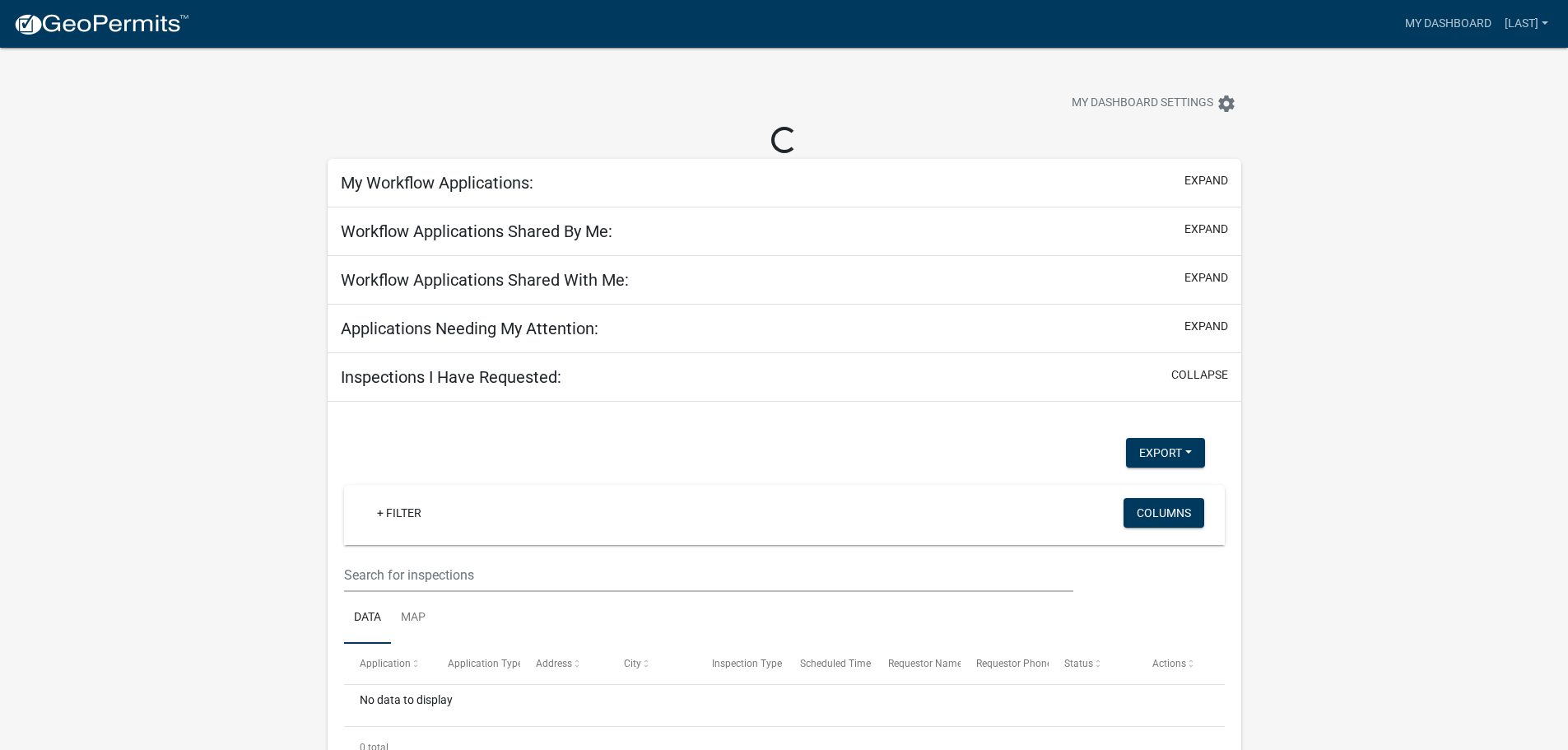 select on "2: 50" 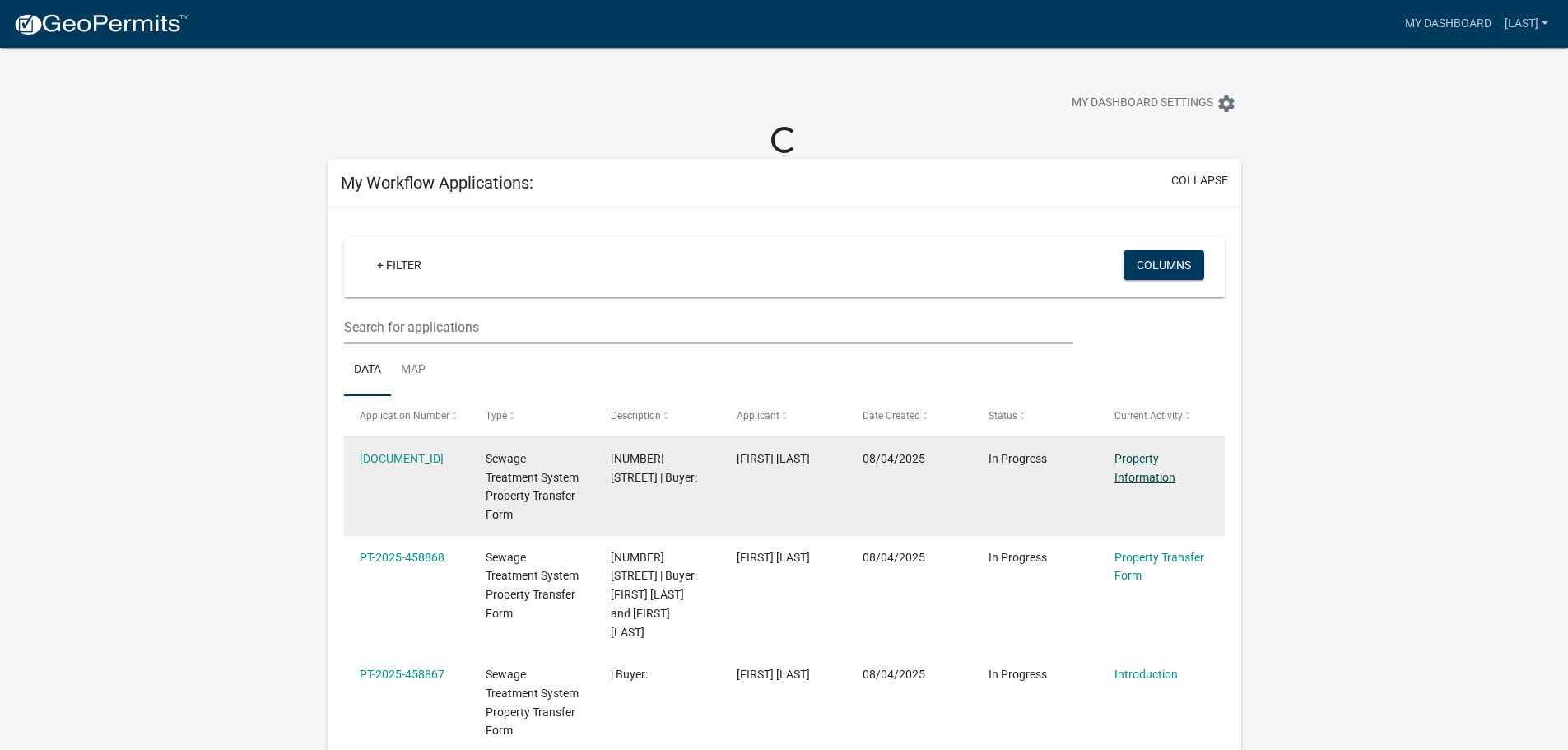 click on "Property Information" 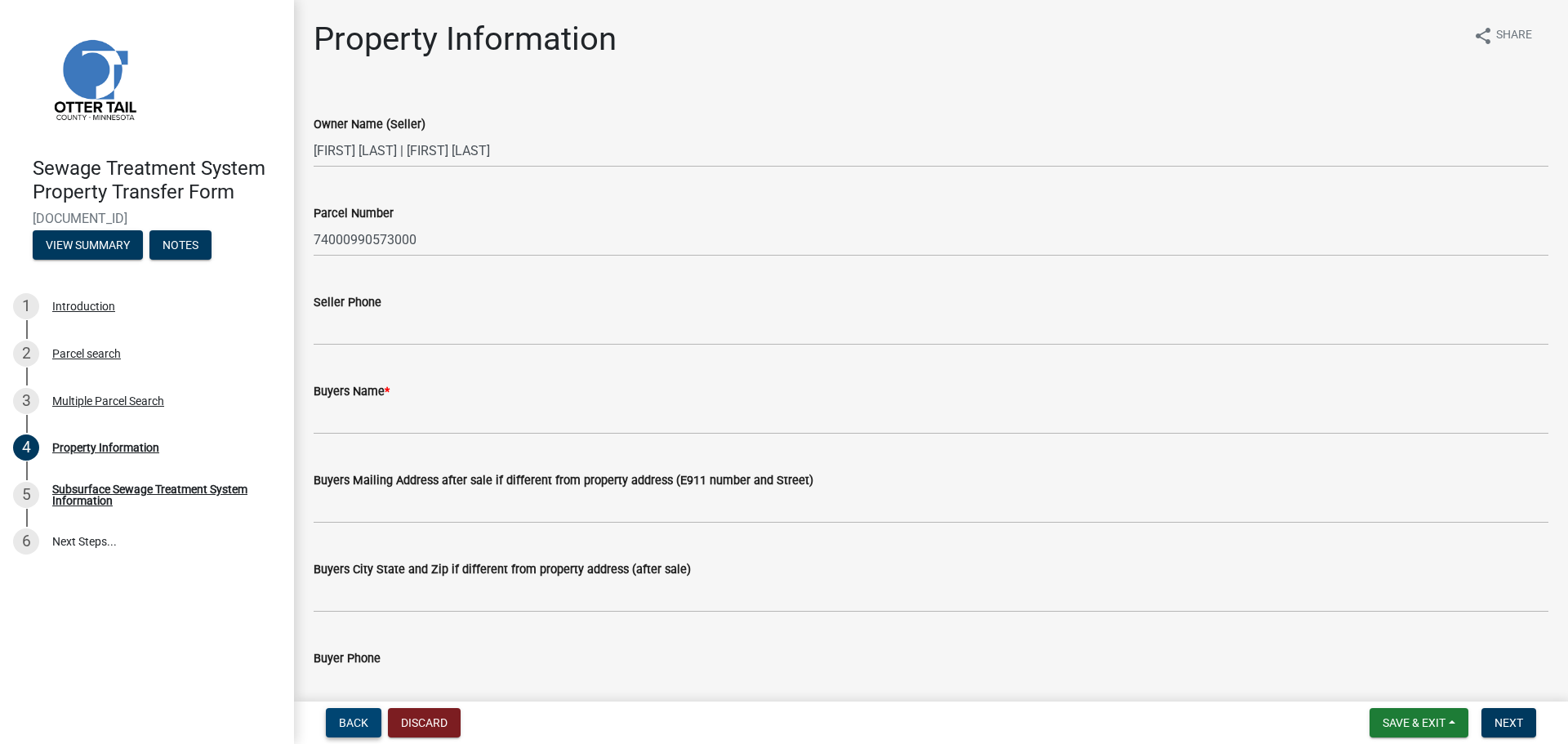 click on "Back" at bounding box center [354, 723] 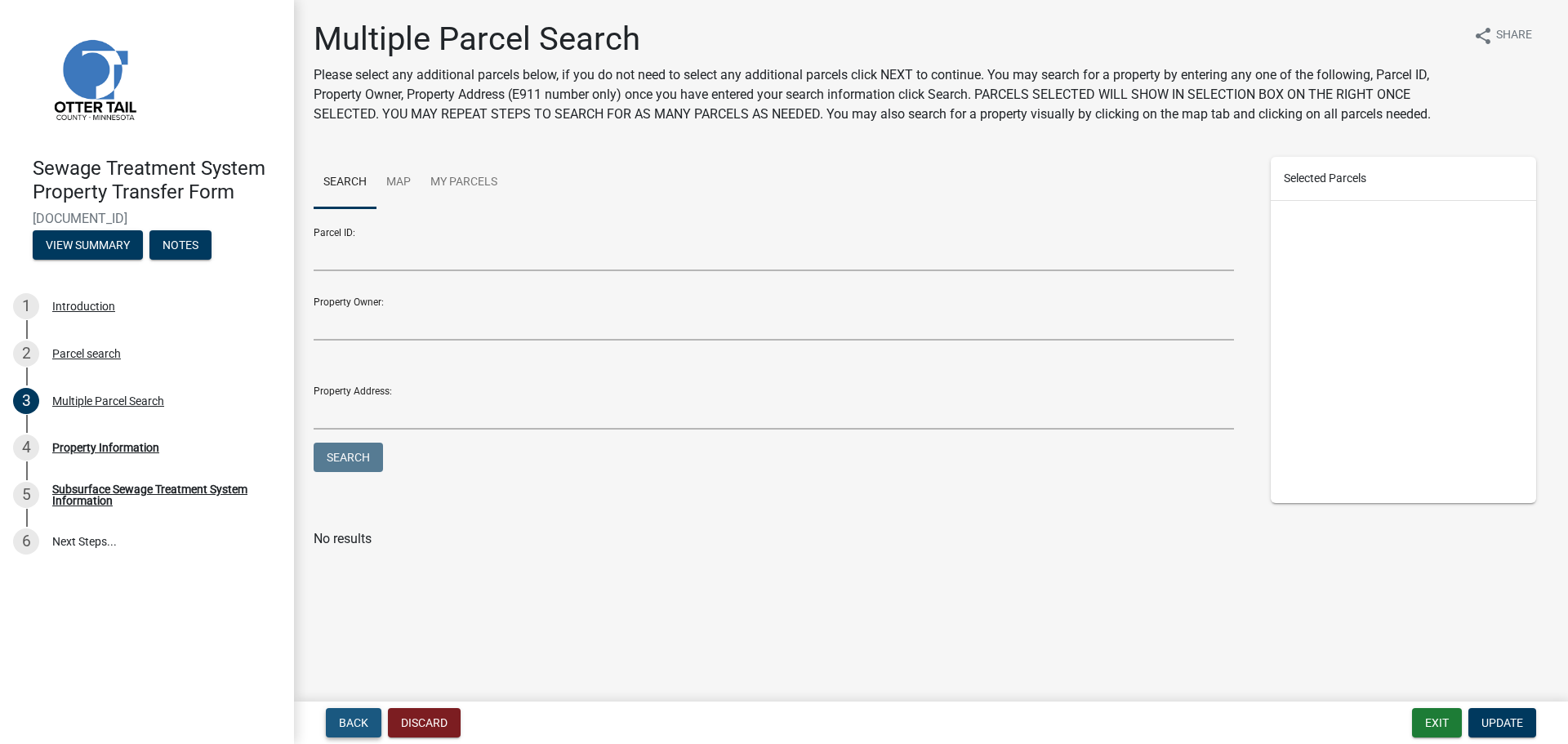 click on "Back" at bounding box center [354, 723] 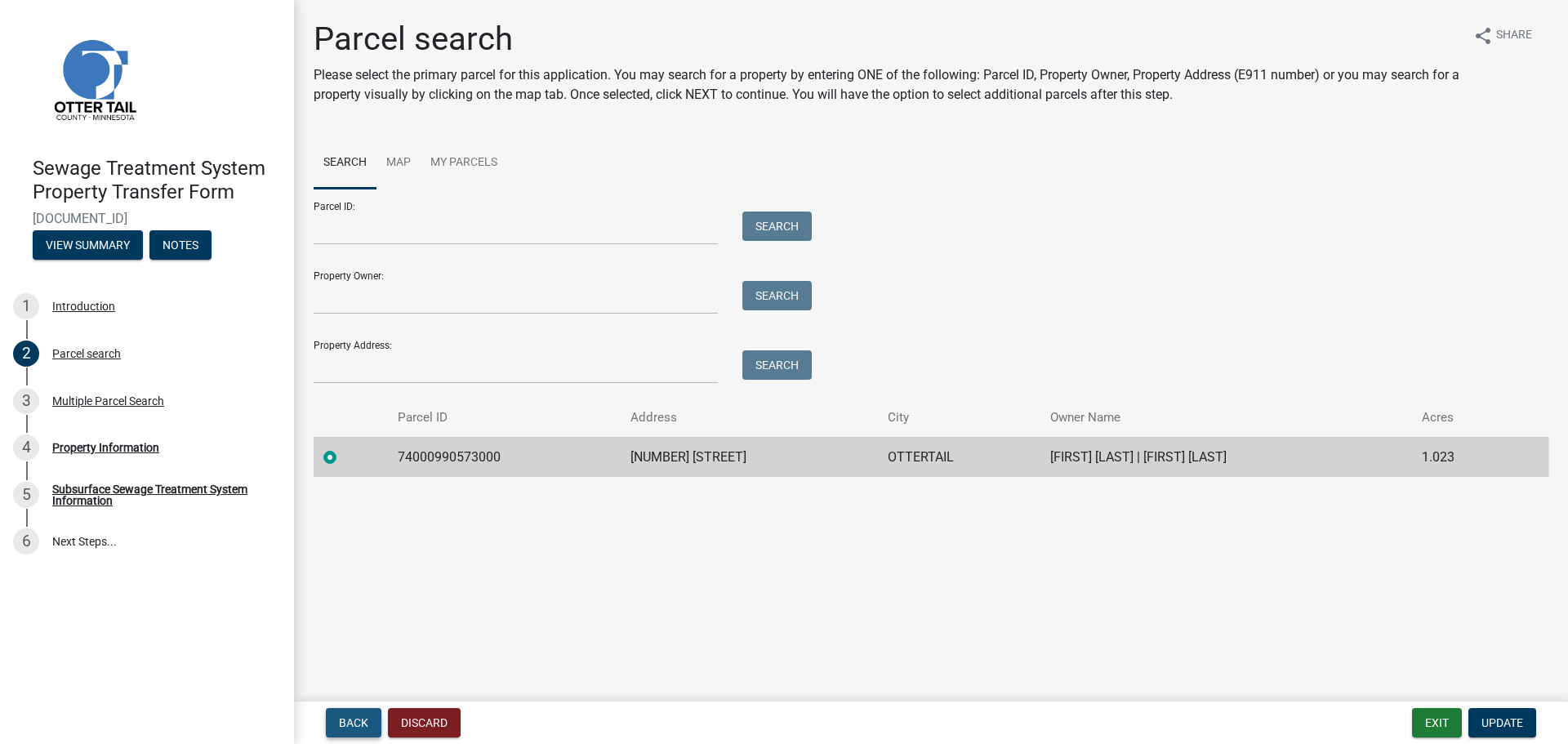 click on "Back" at bounding box center [354, 723] 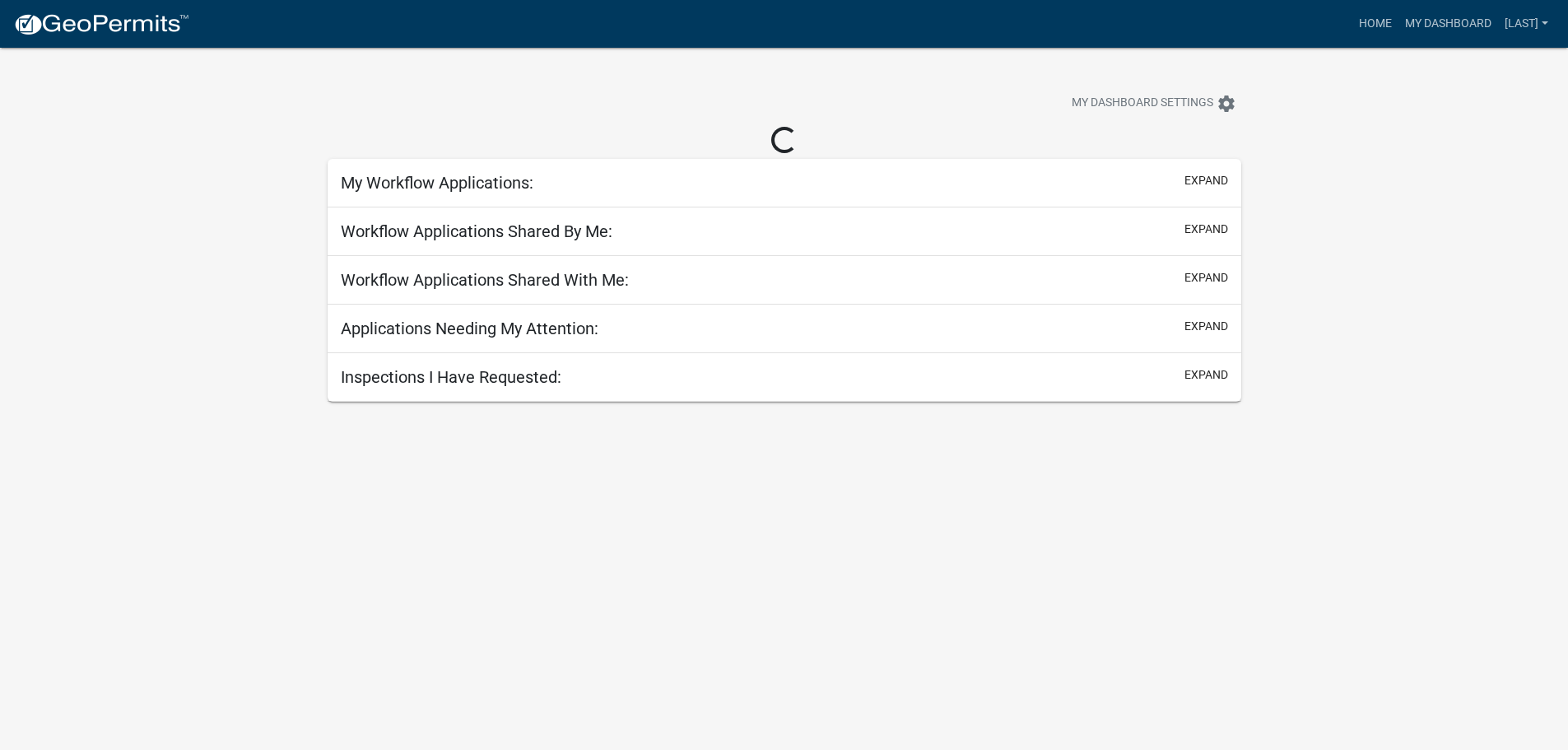 select on "2: 50" 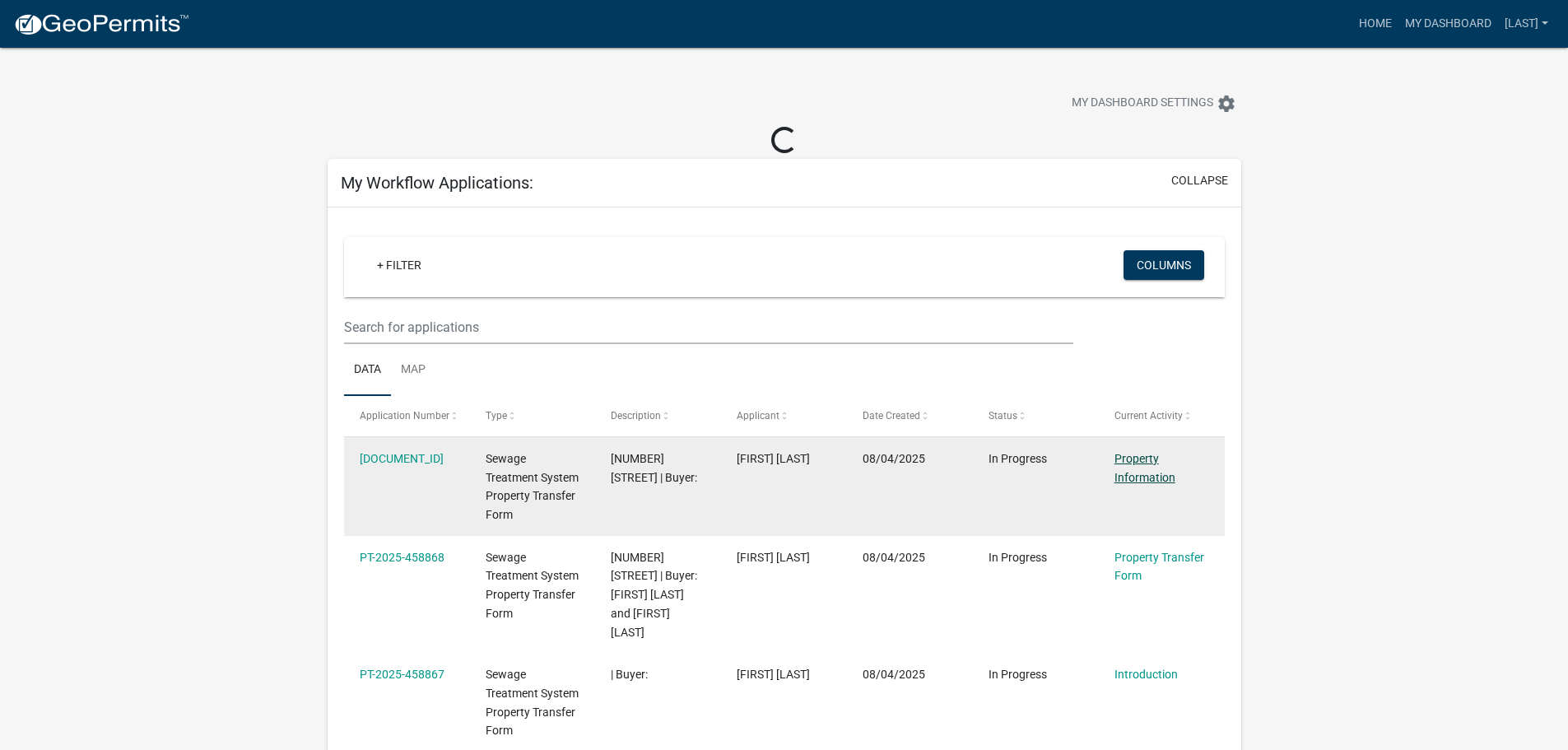 click on "Property Information" 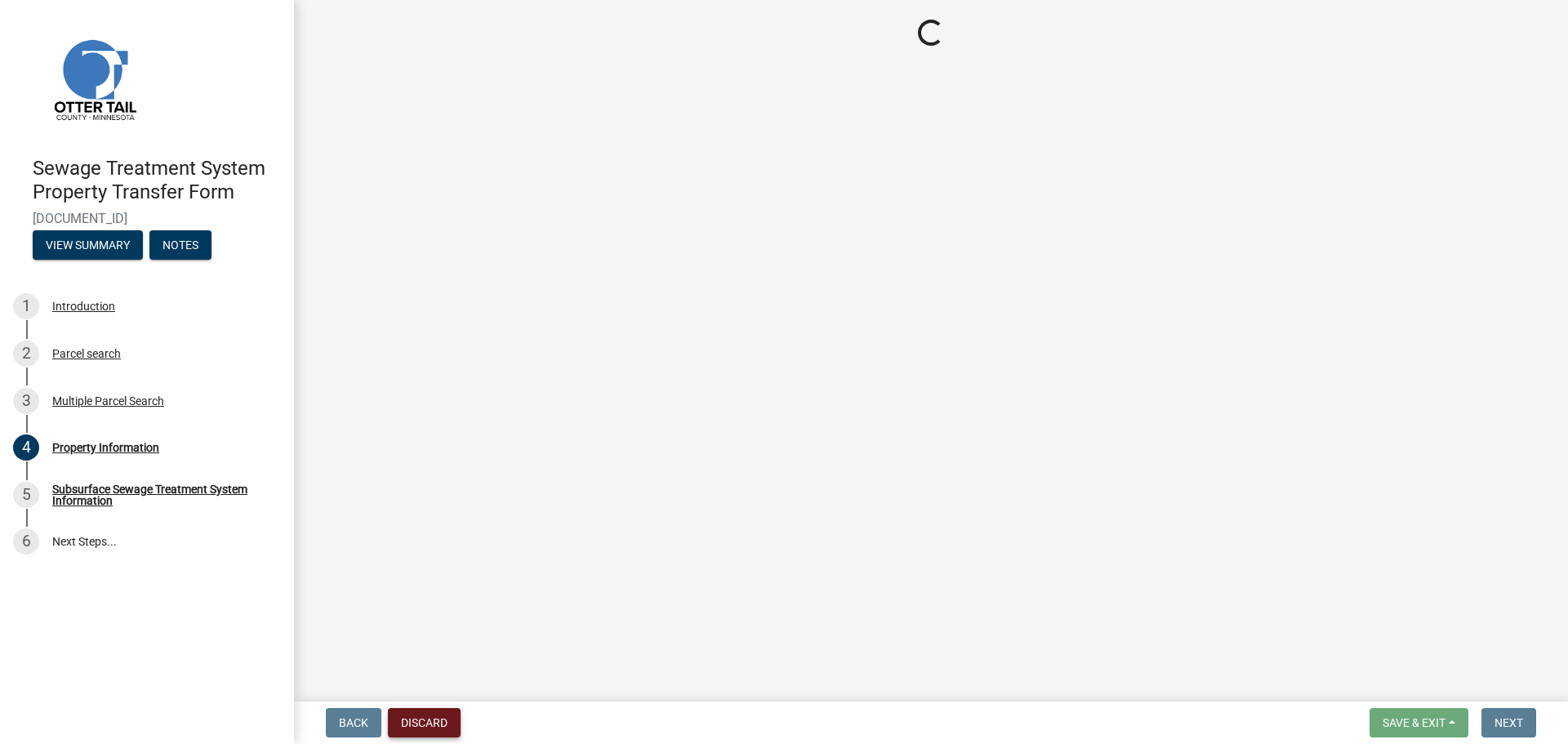 click on "Discard" at bounding box center (424, 723) 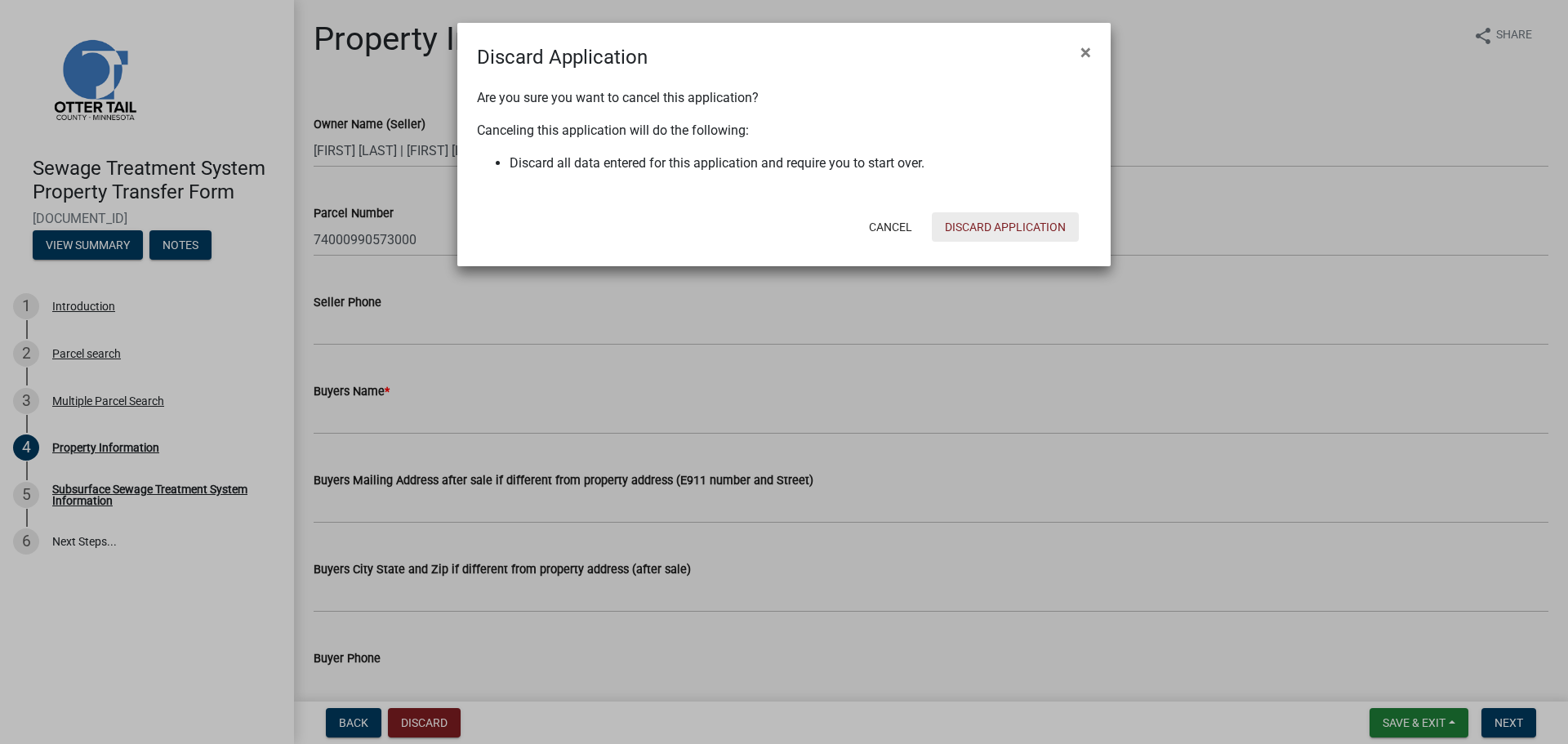 click on "Discard Application" 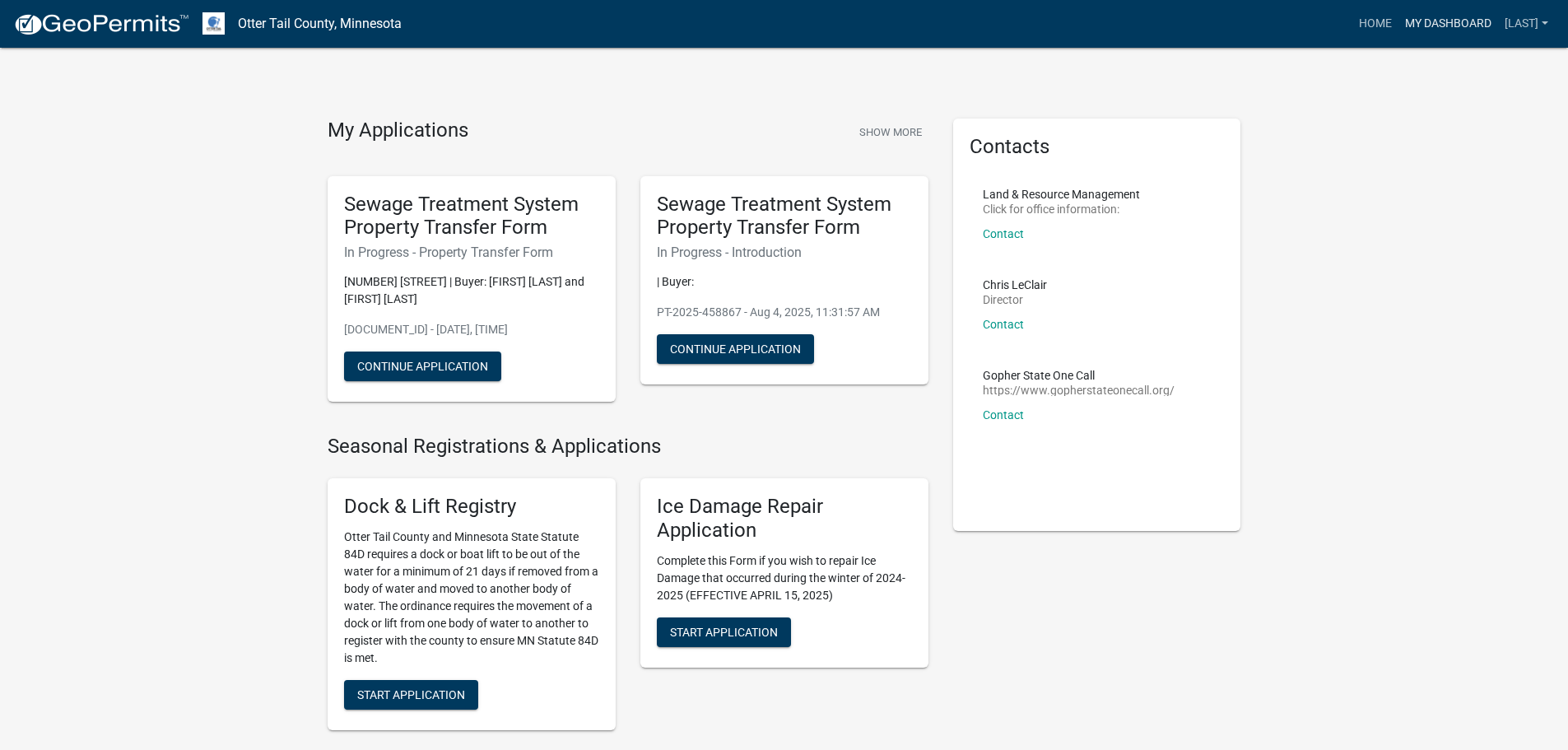 click on "My Dashboard" at bounding box center (1448, 24) 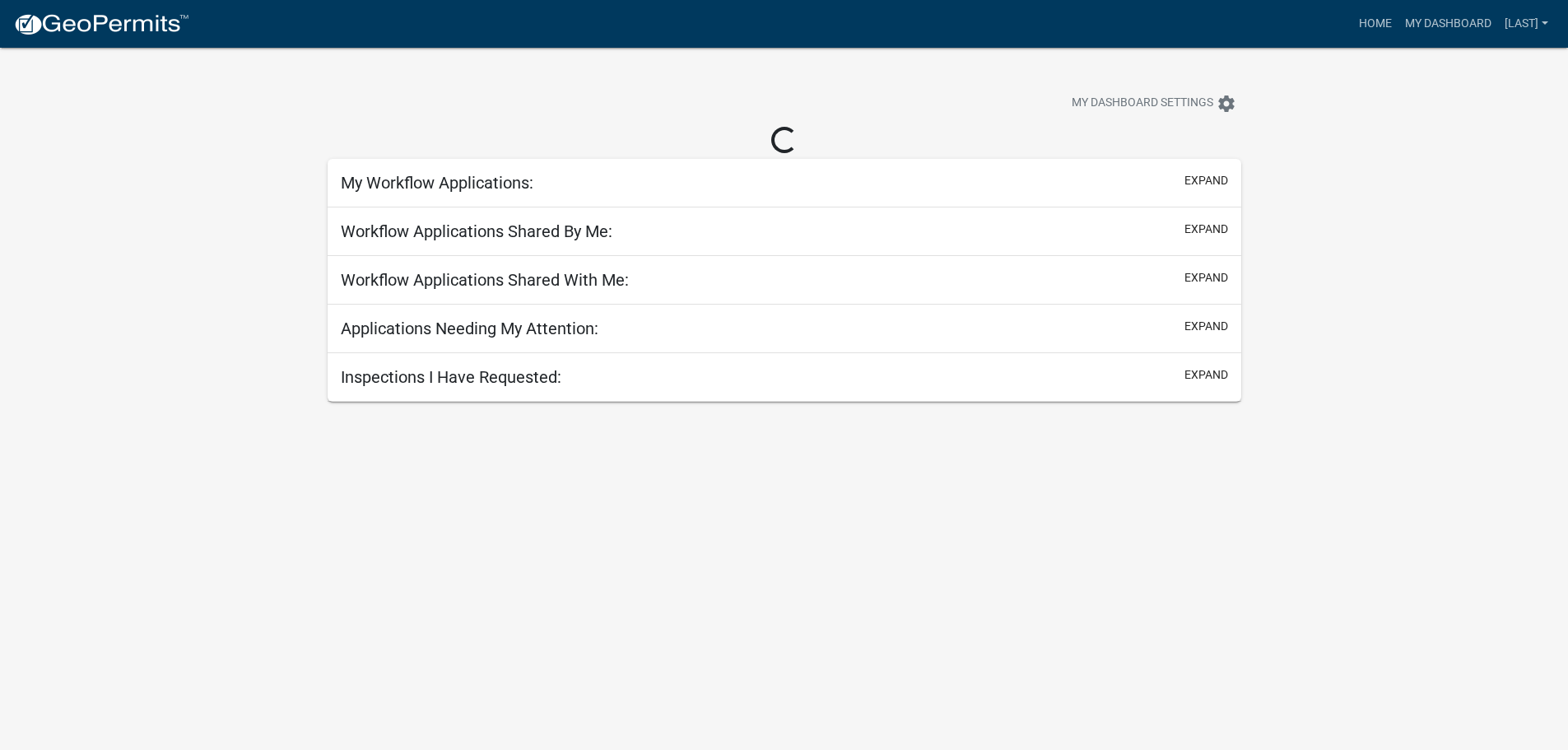 select on "2: 50" 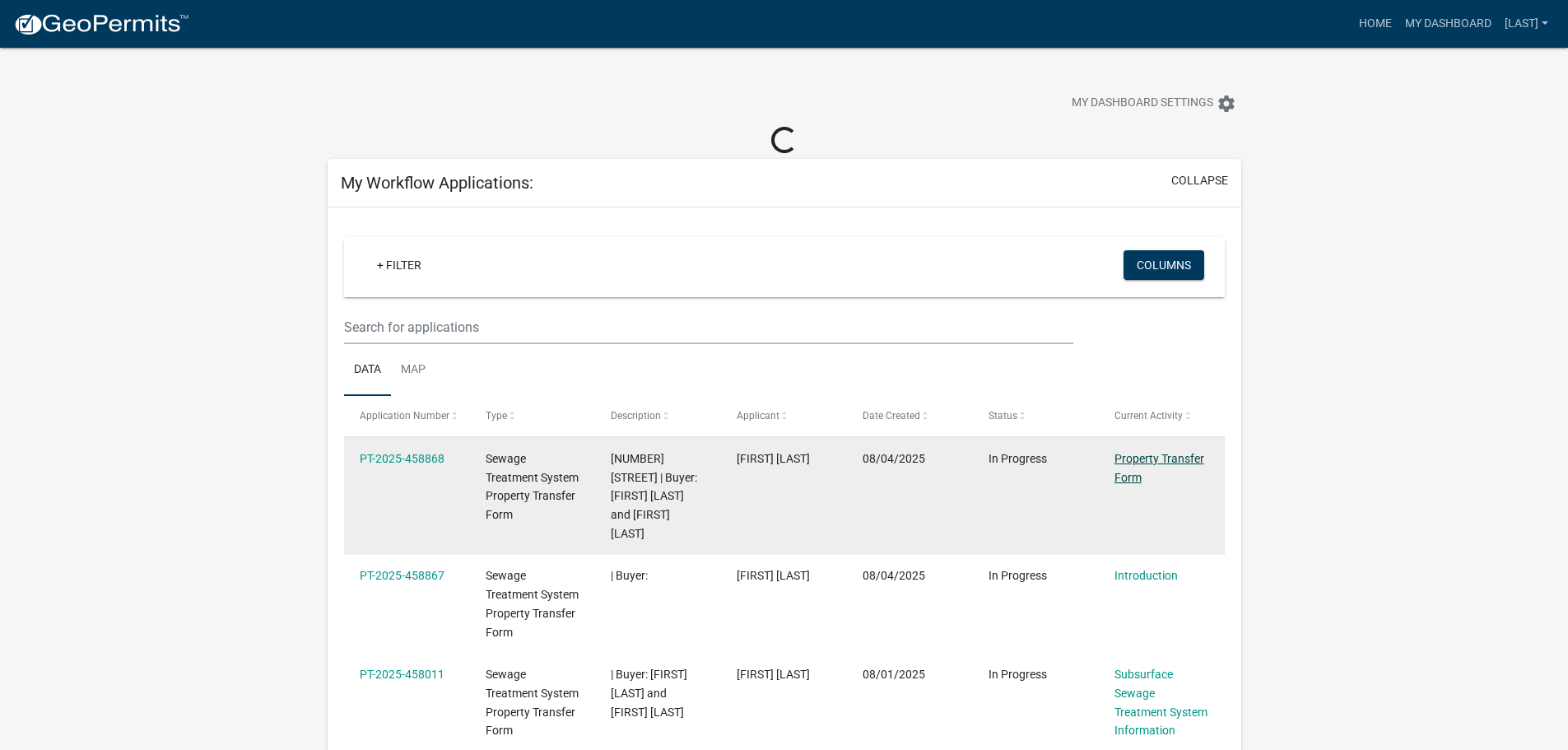click on "Property Transfer Form" 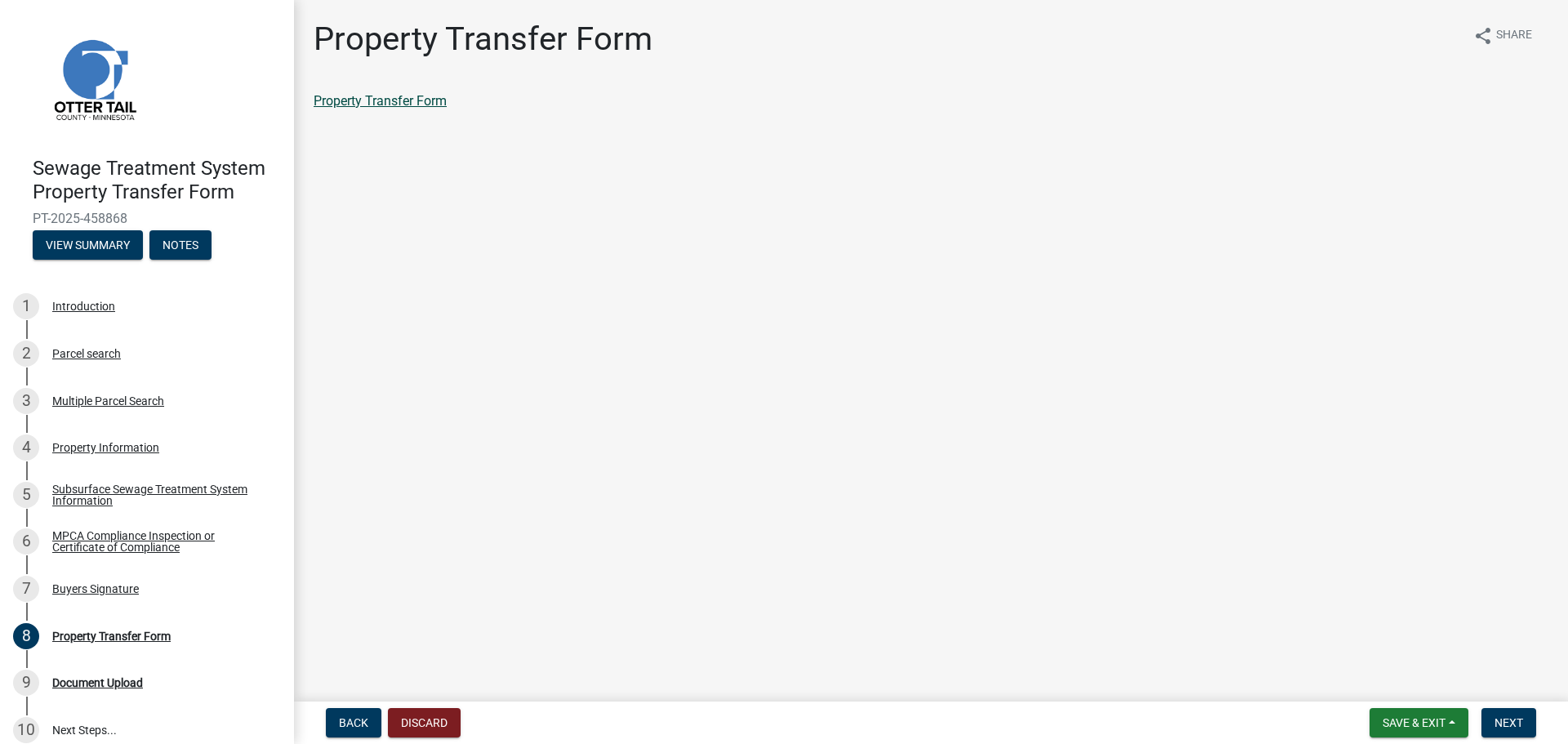 click on "Property Transfer Form" 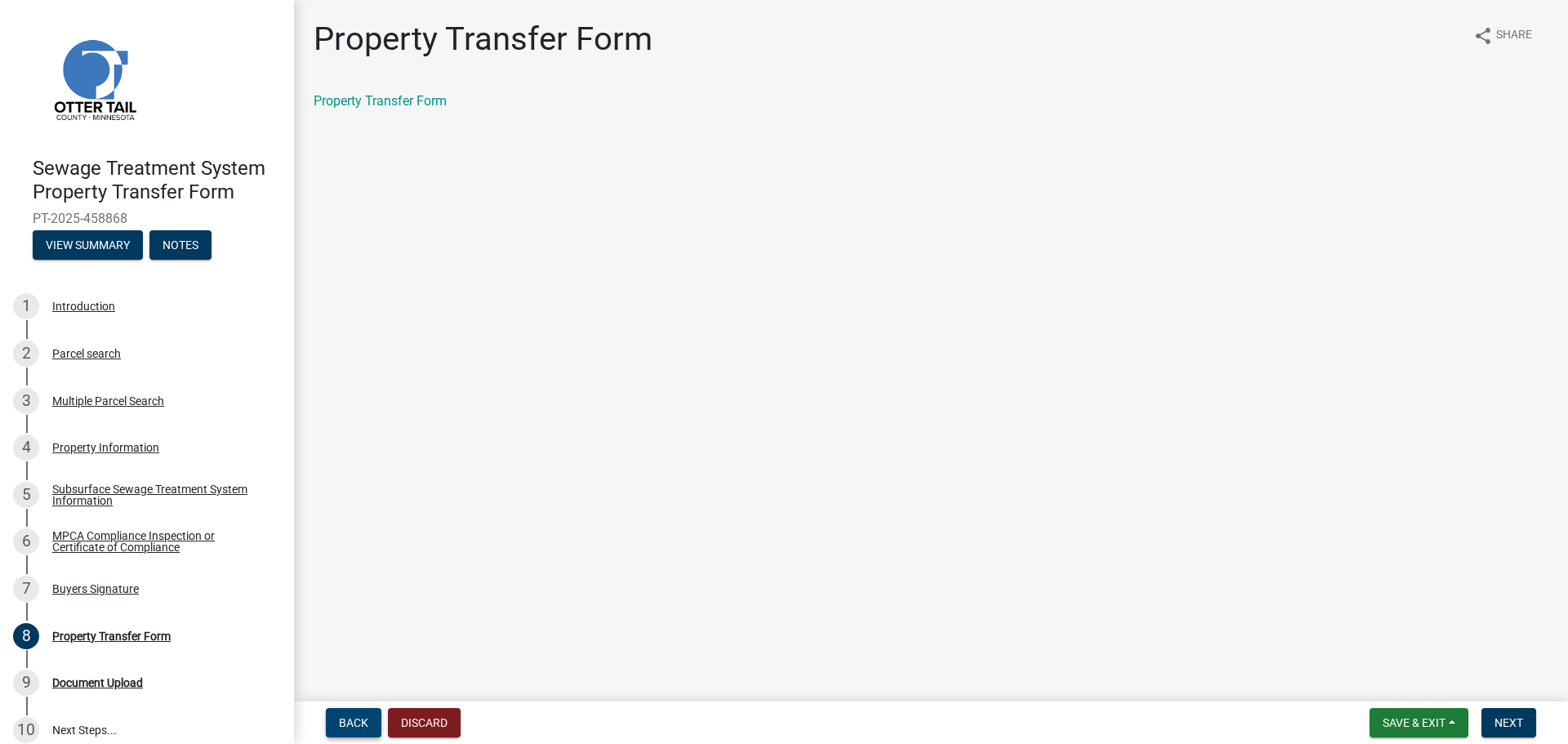 click on "Back" at bounding box center (354, 723) 